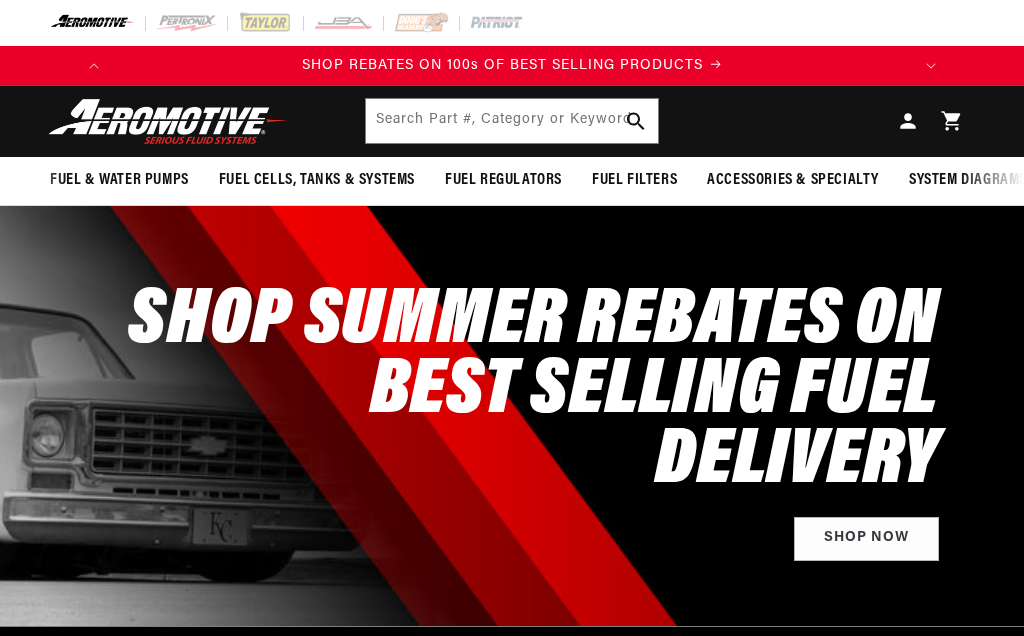 scroll, scrollTop: 0, scrollLeft: 0, axis: both 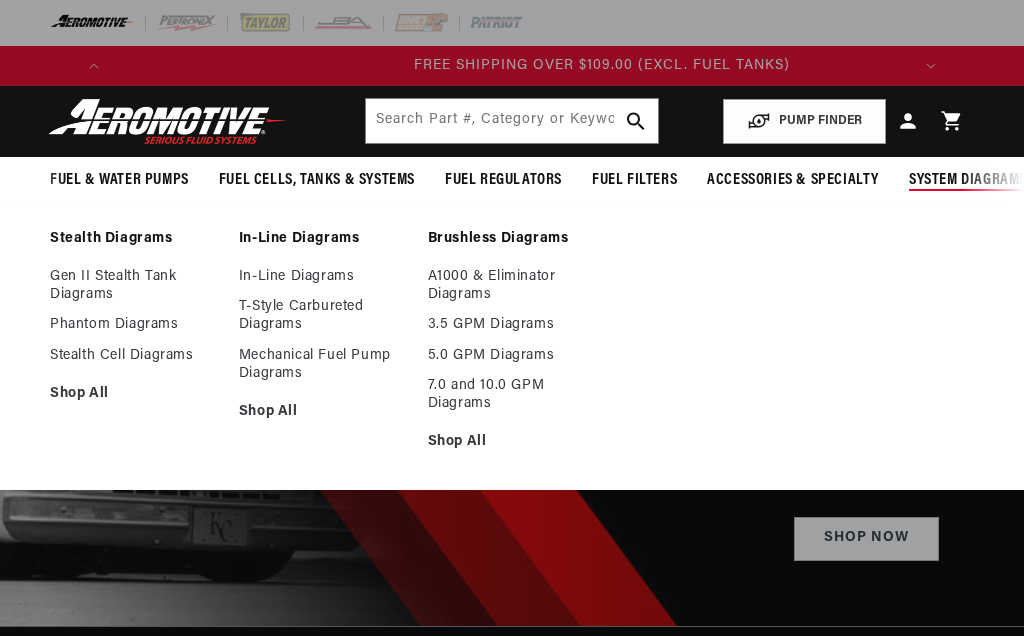 click on "In-Line Diagrams" at bounding box center [323, 277] 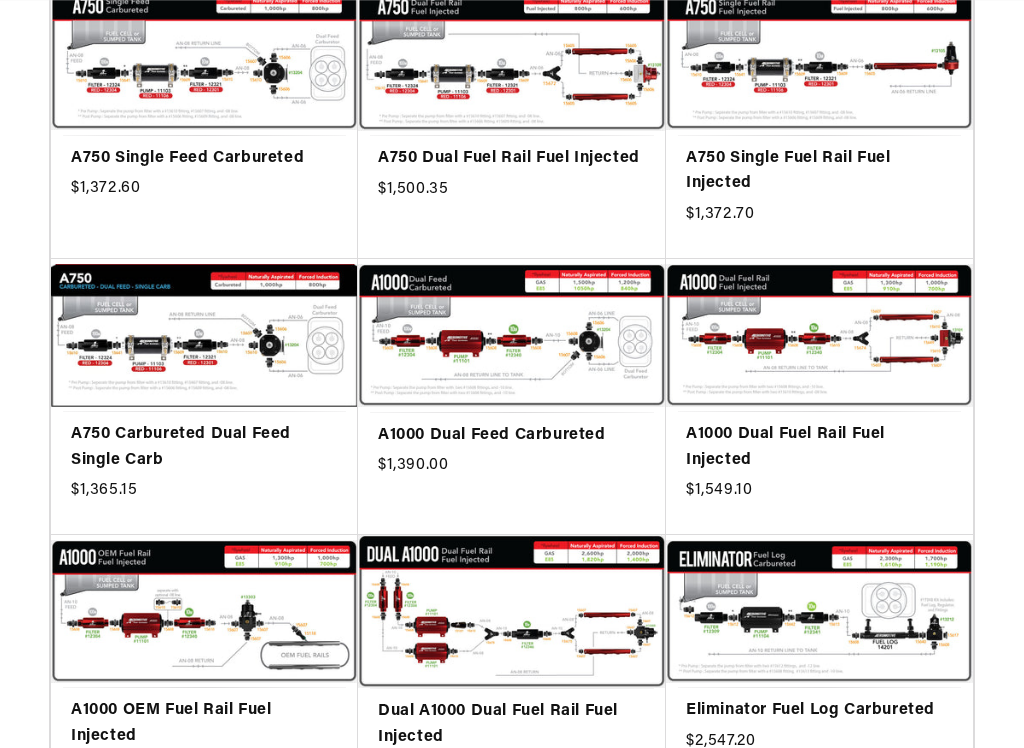 scroll, scrollTop: 682, scrollLeft: 0, axis: vertical 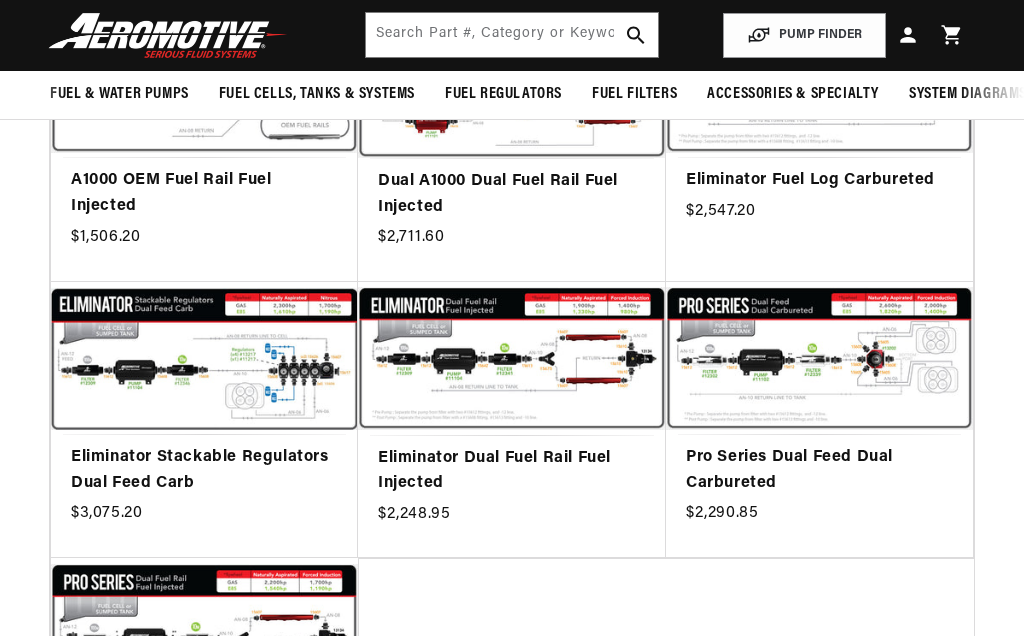 click on "Pro Series Dual Feed Dual Carbureted" at bounding box center [819, 470] 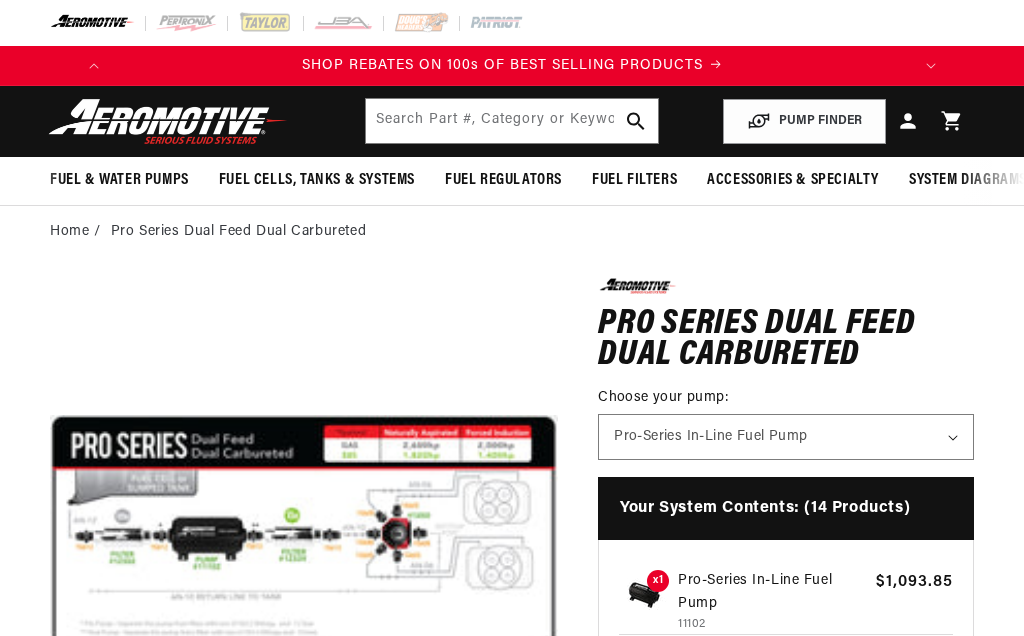 click on "Open media 1 in modal" at bounding box center [50, 786] 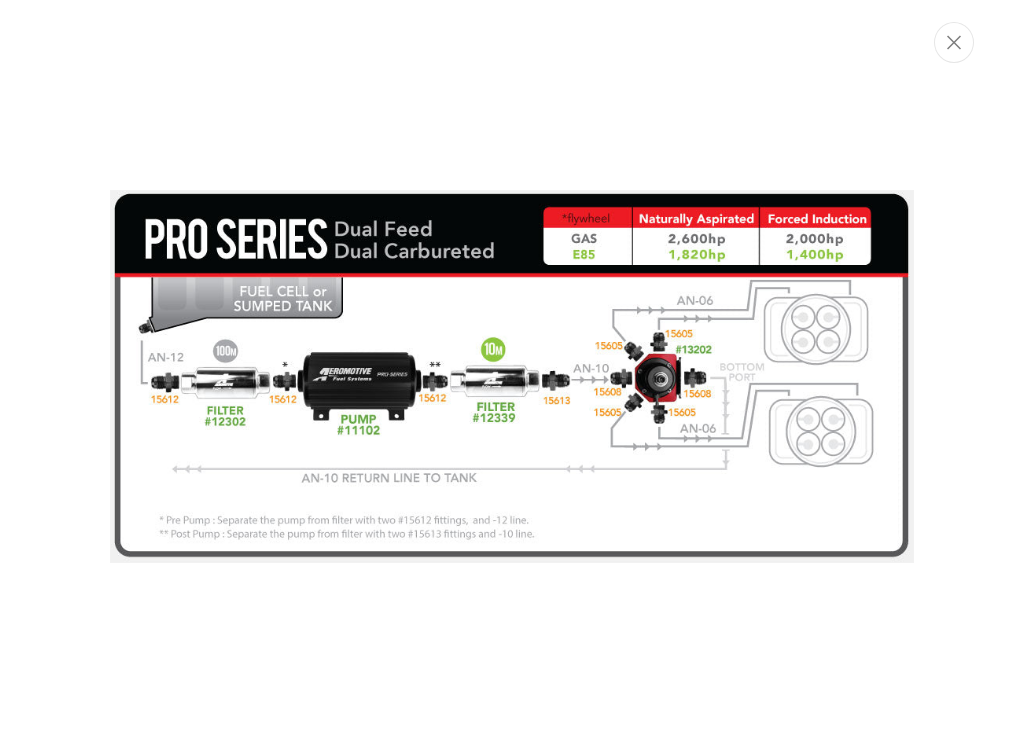 scroll, scrollTop: 34, scrollLeft: 0, axis: vertical 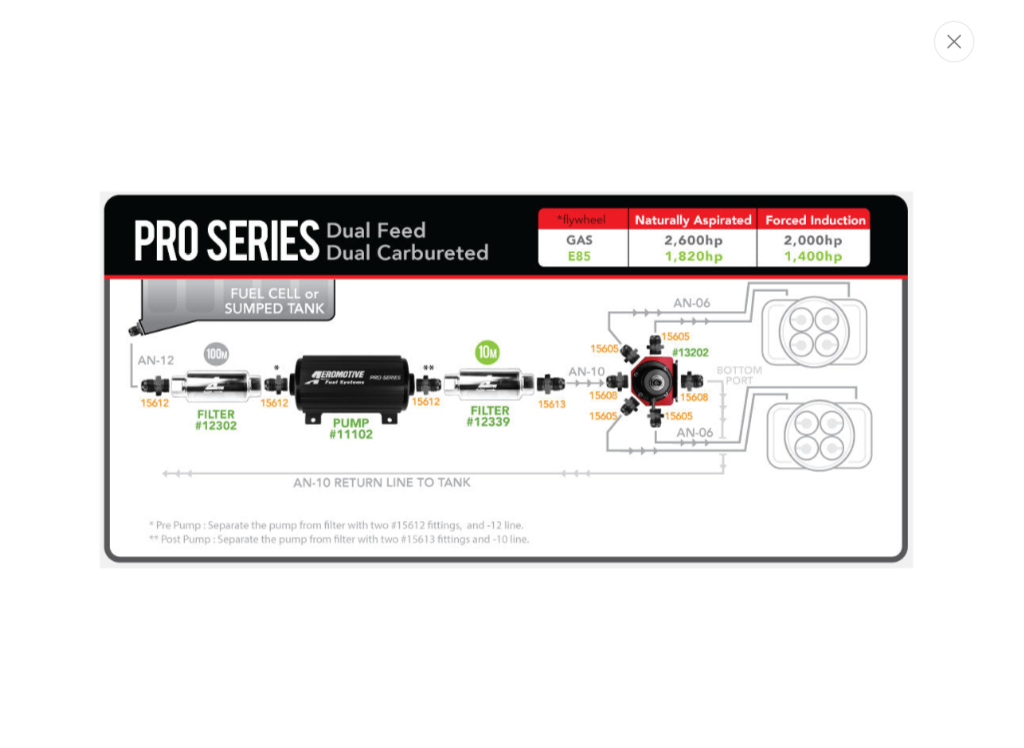 click at bounding box center (954, 42) 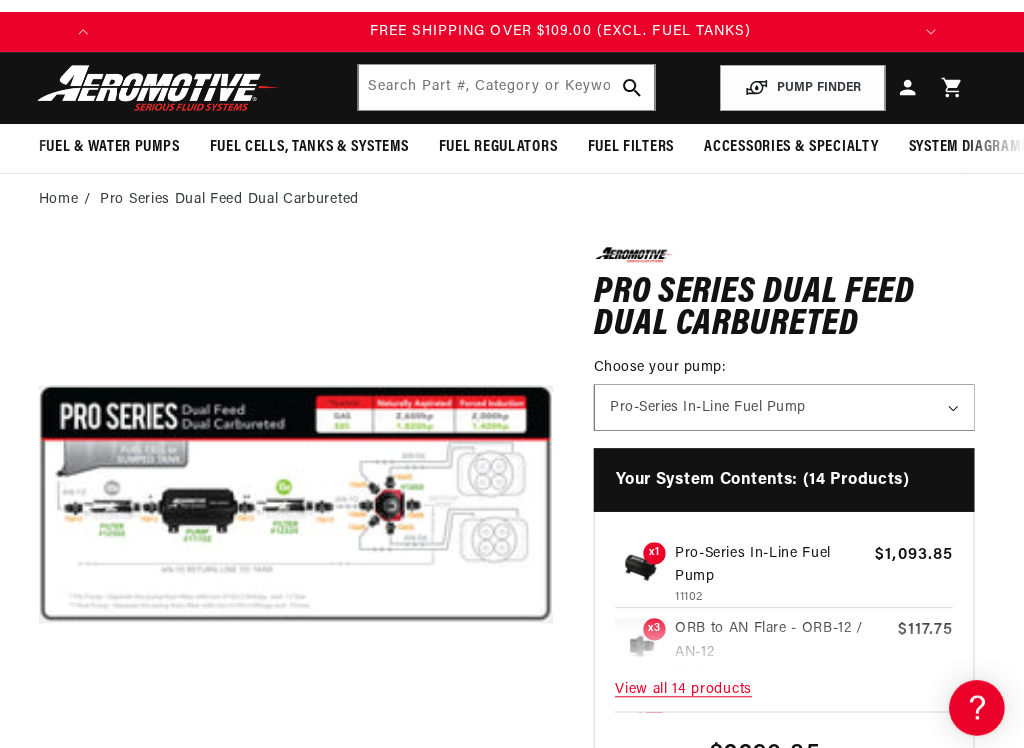 scroll, scrollTop: 0, scrollLeft: 791, axis: horizontal 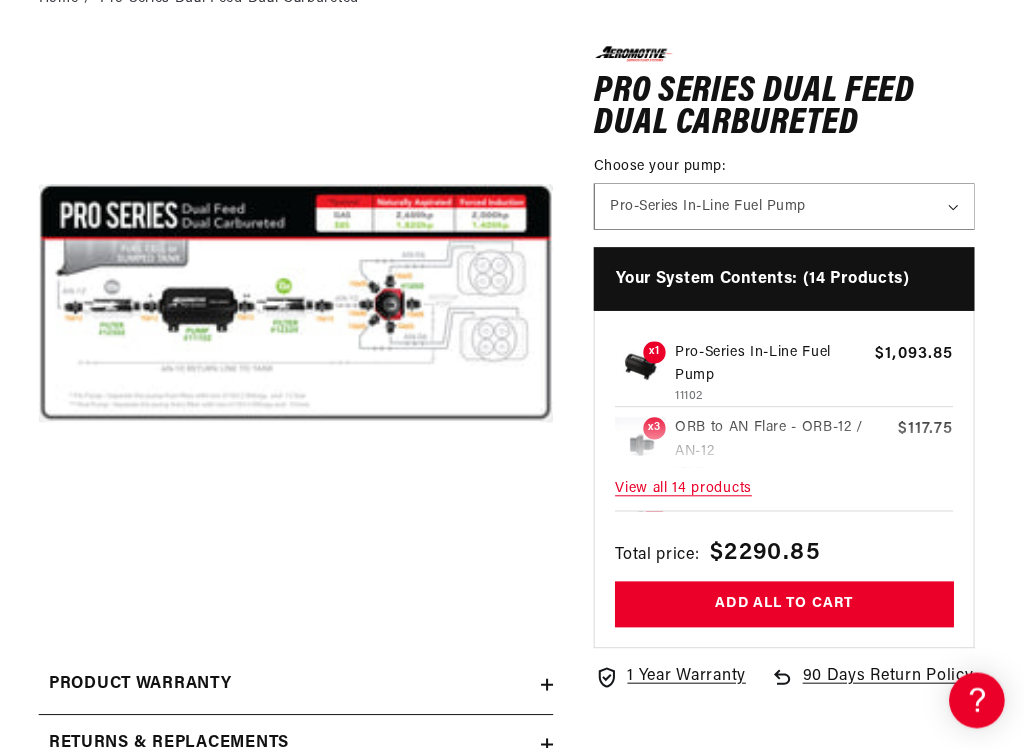click on "View all 14 products" at bounding box center (786, 492) 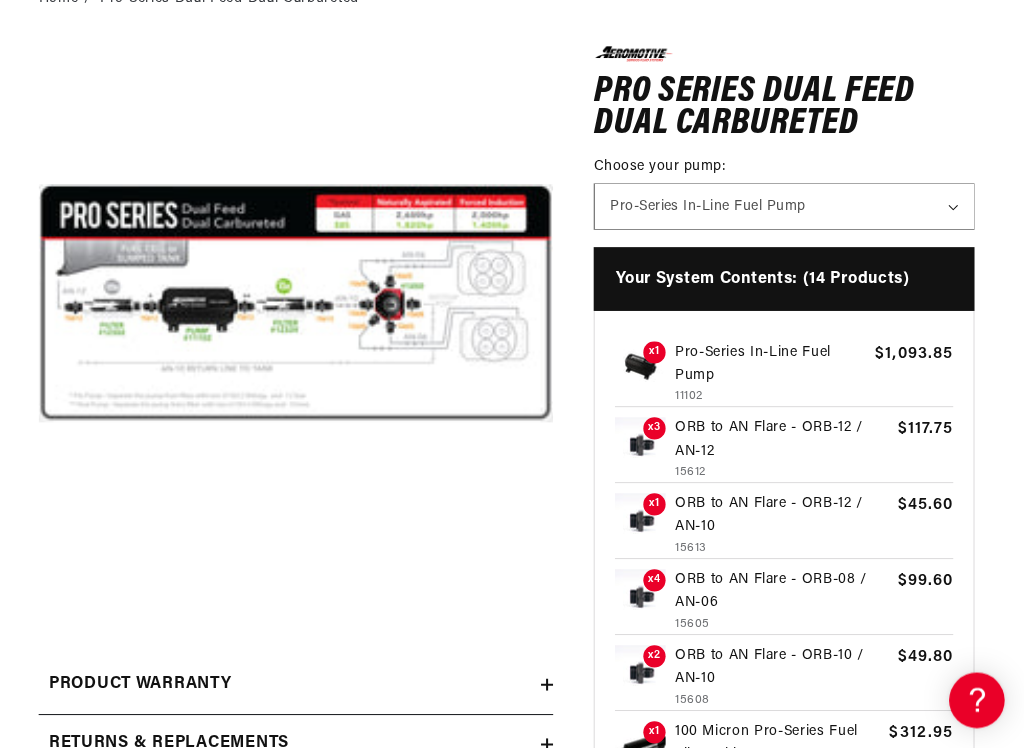 scroll, scrollTop: 0, scrollLeft: 791, axis: horizontal 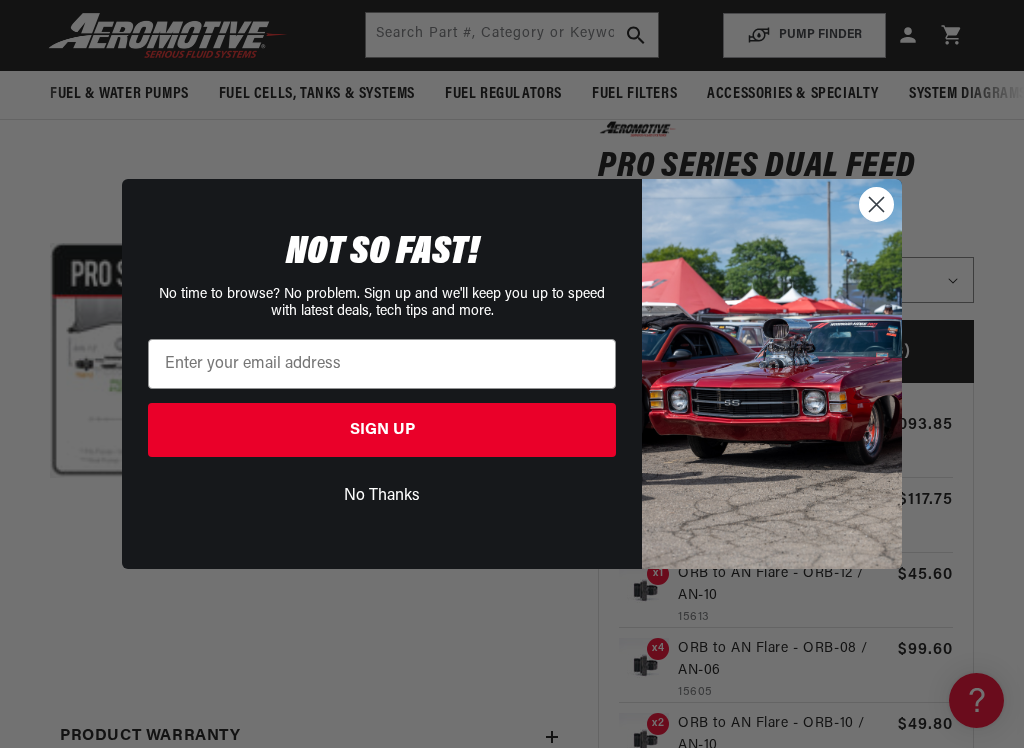 click at bounding box center [772, 374] 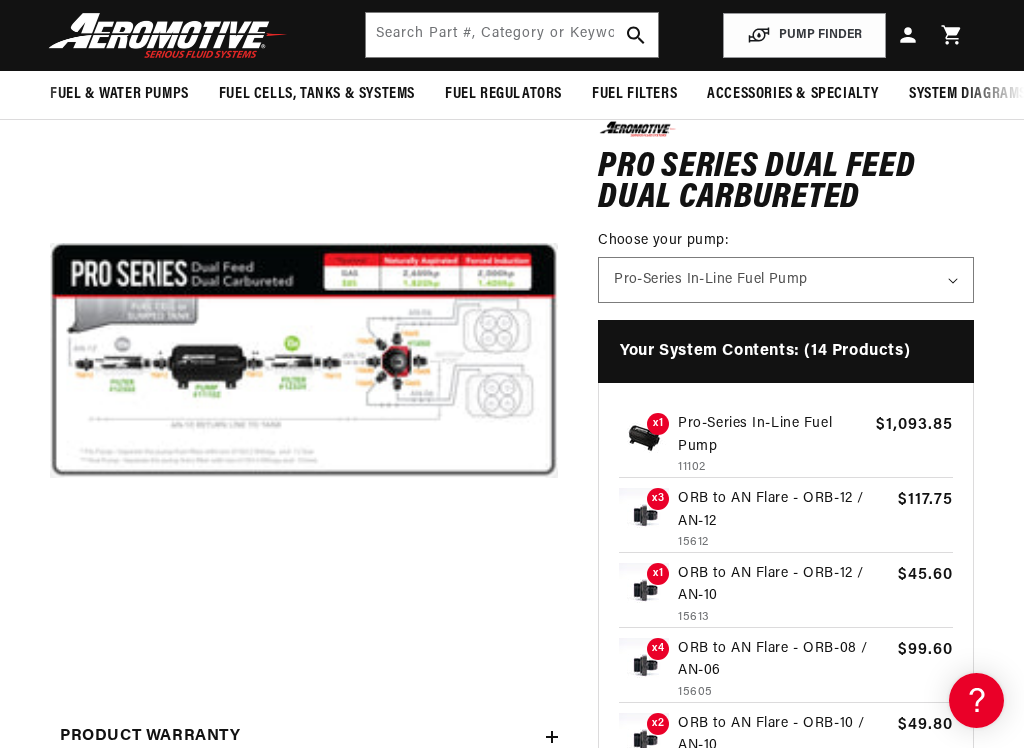 scroll, scrollTop: 0, scrollLeft: 791, axis: horizontal 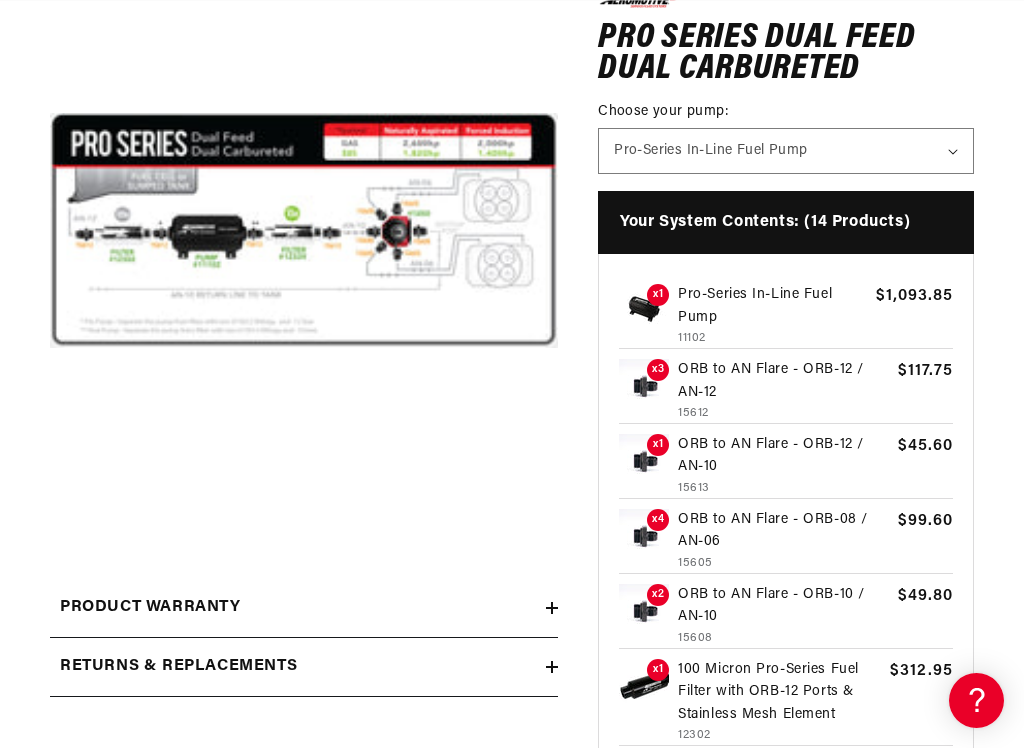 click on "Open media 1 in modal" at bounding box center [50, 484] 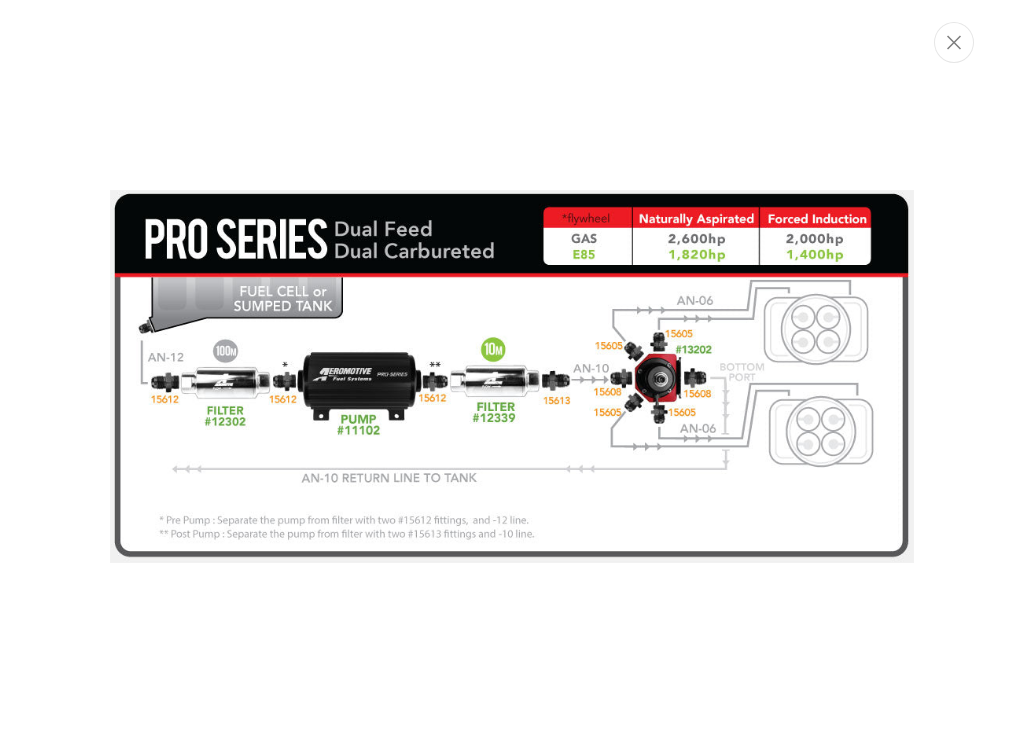 scroll, scrollTop: 300, scrollLeft: 0, axis: vertical 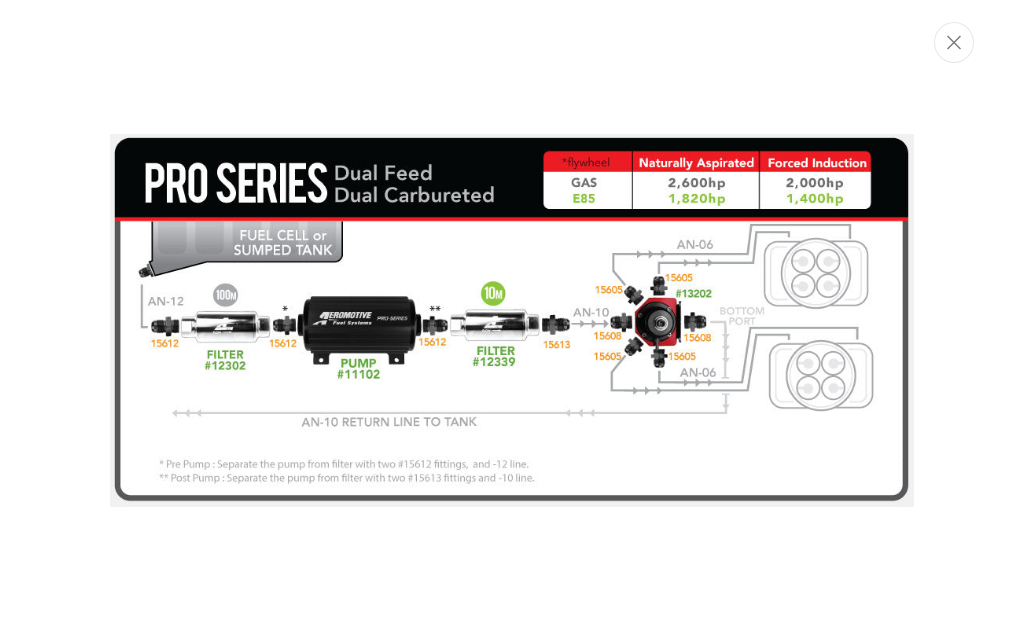 click 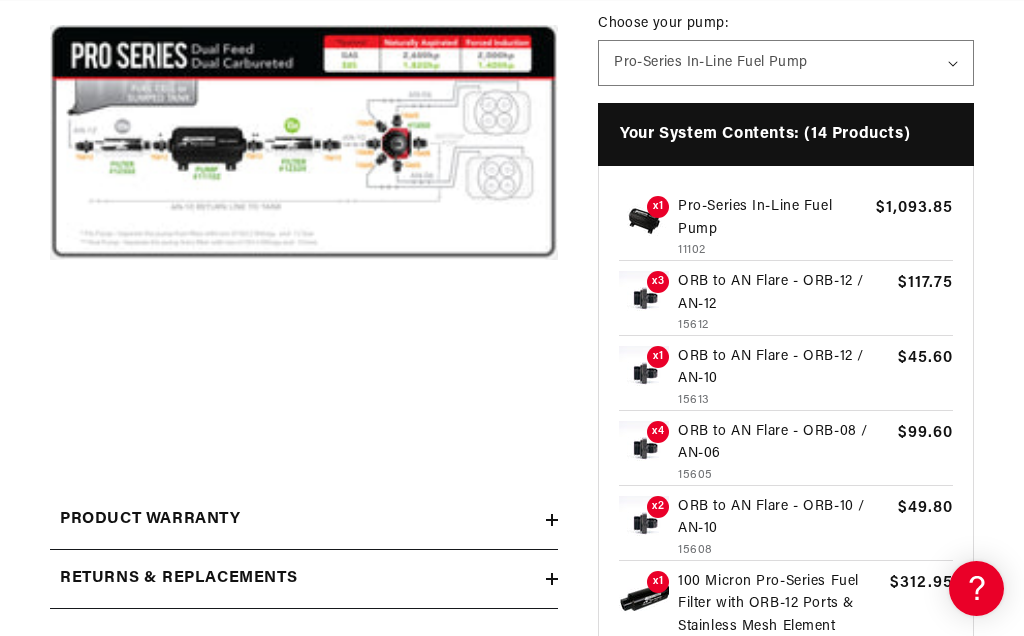 scroll, scrollTop: 0, scrollLeft: 0, axis: both 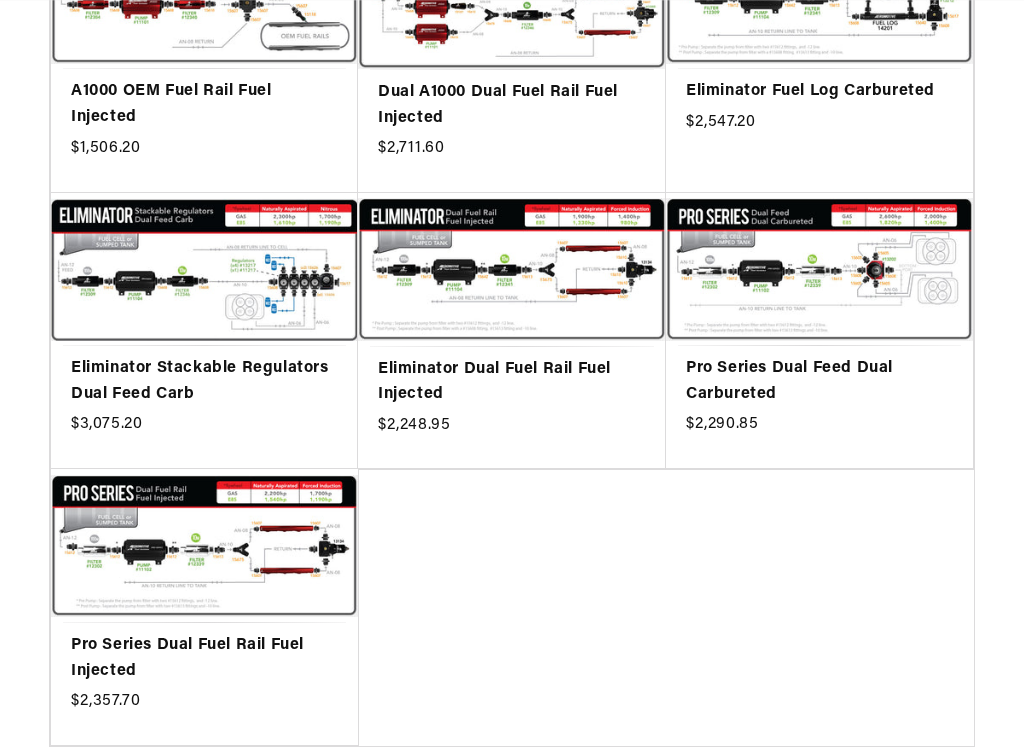 click on "Pro Series Dual Feed Dual Carbureted" at bounding box center [819, 381] 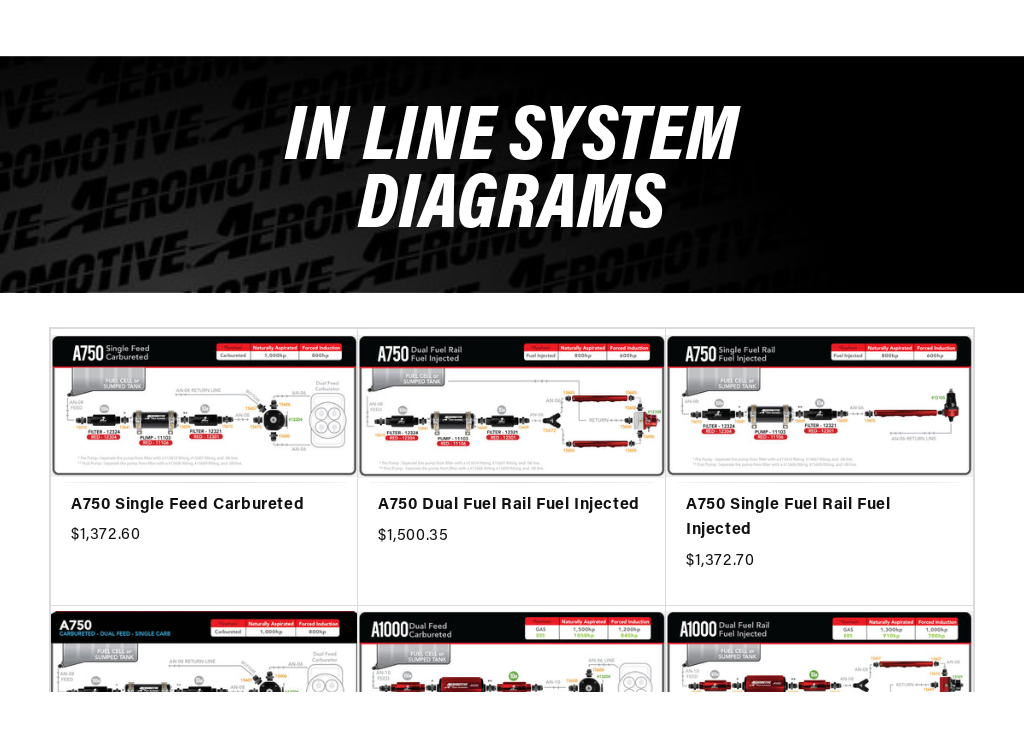 scroll, scrollTop: 228, scrollLeft: 0, axis: vertical 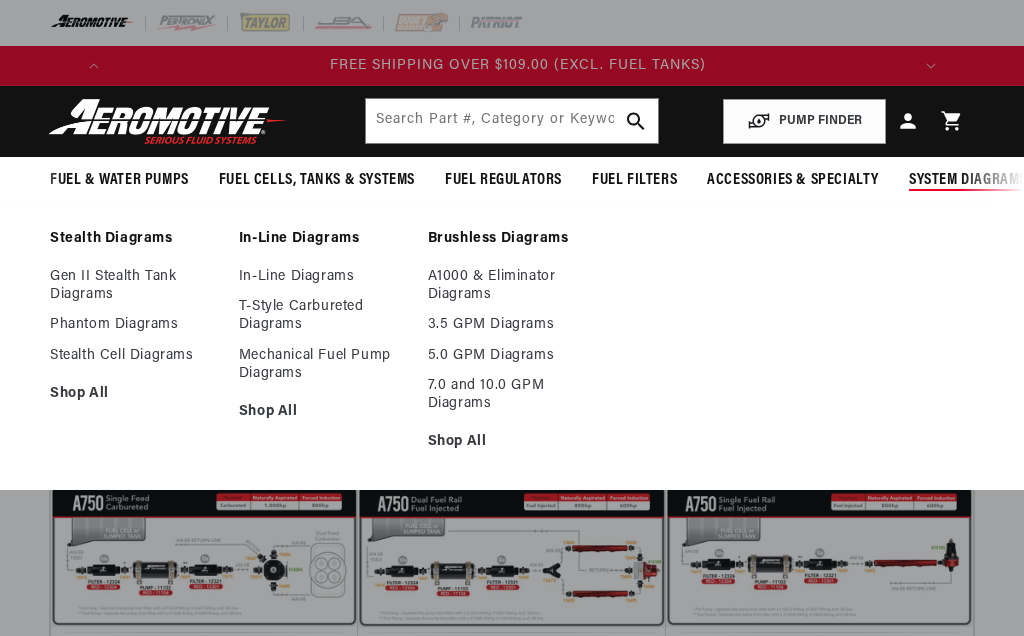 click on "T-Style Carbureted Diagrams" at bounding box center [323, 316] 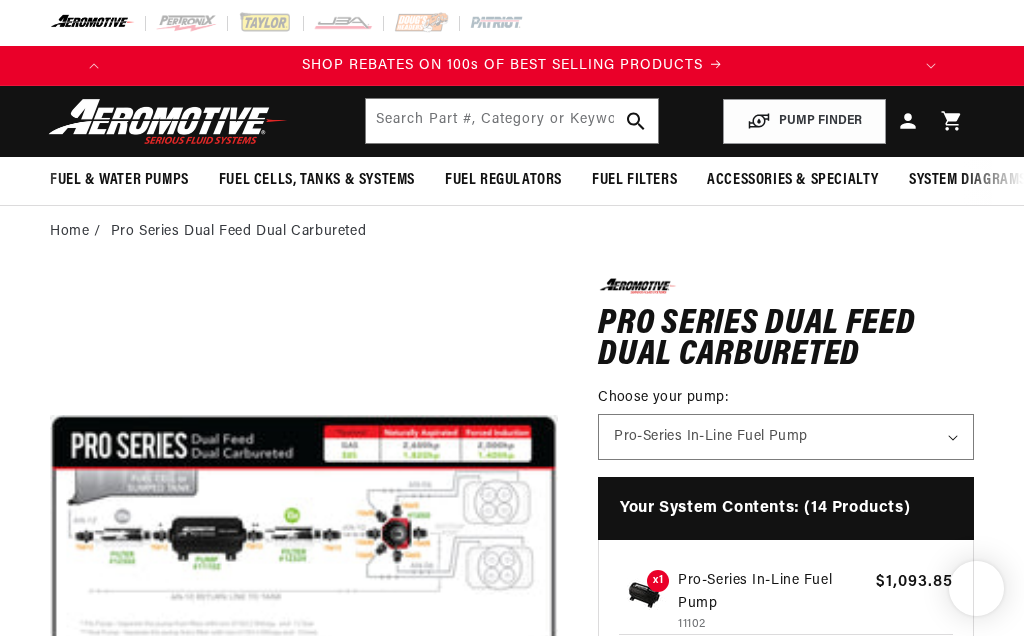 click on "Open media 1 in modal" at bounding box center (50, 786) 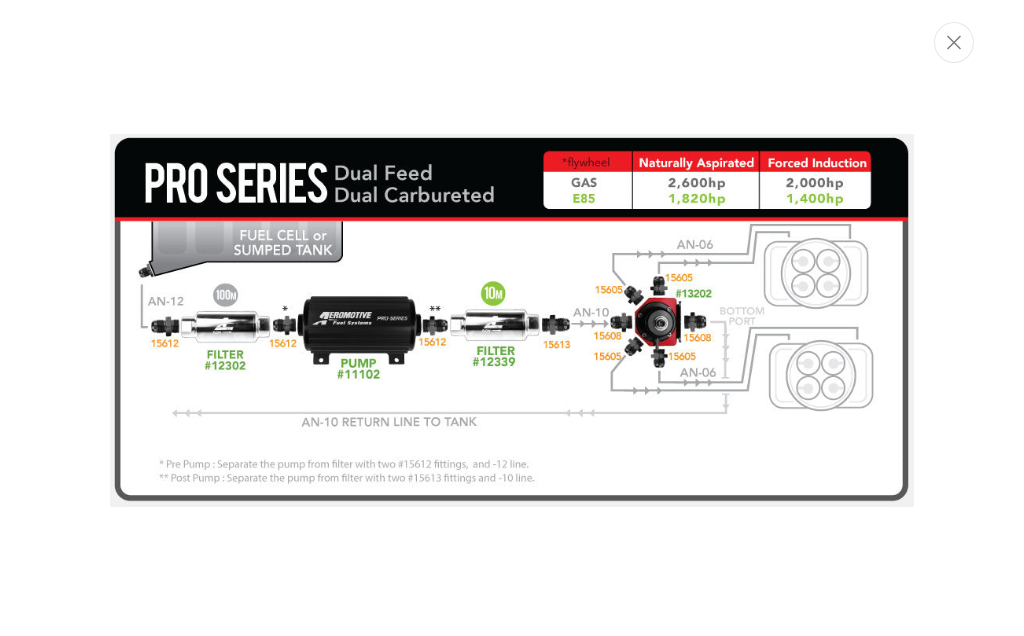 scroll, scrollTop: 0, scrollLeft: 0, axis: both 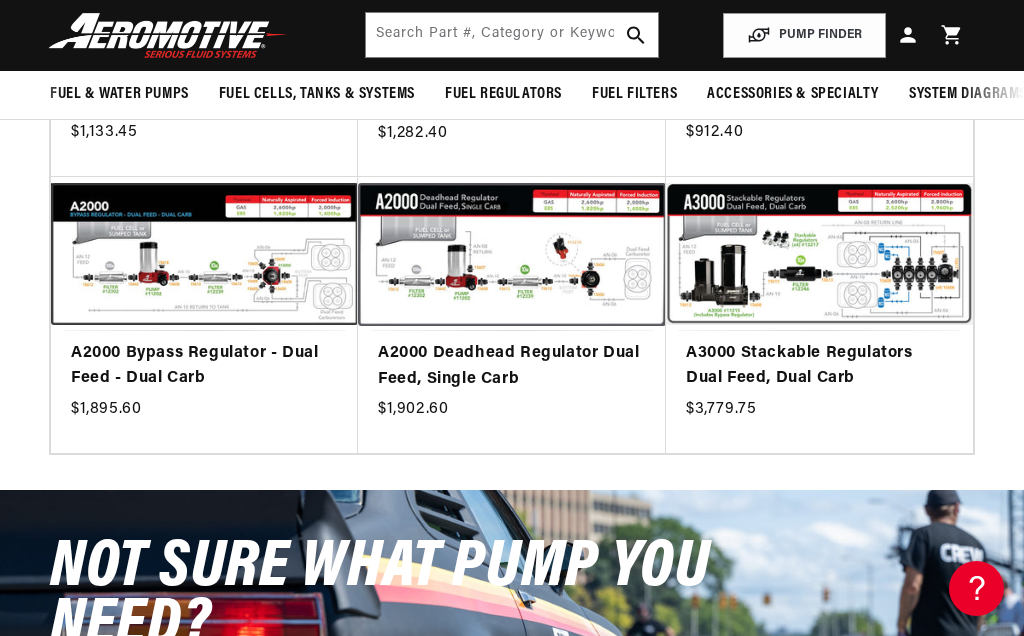 click on "A2000 Bypass Regulator - Dual Feed - Dual Carb" at bounding box center [204, 366] 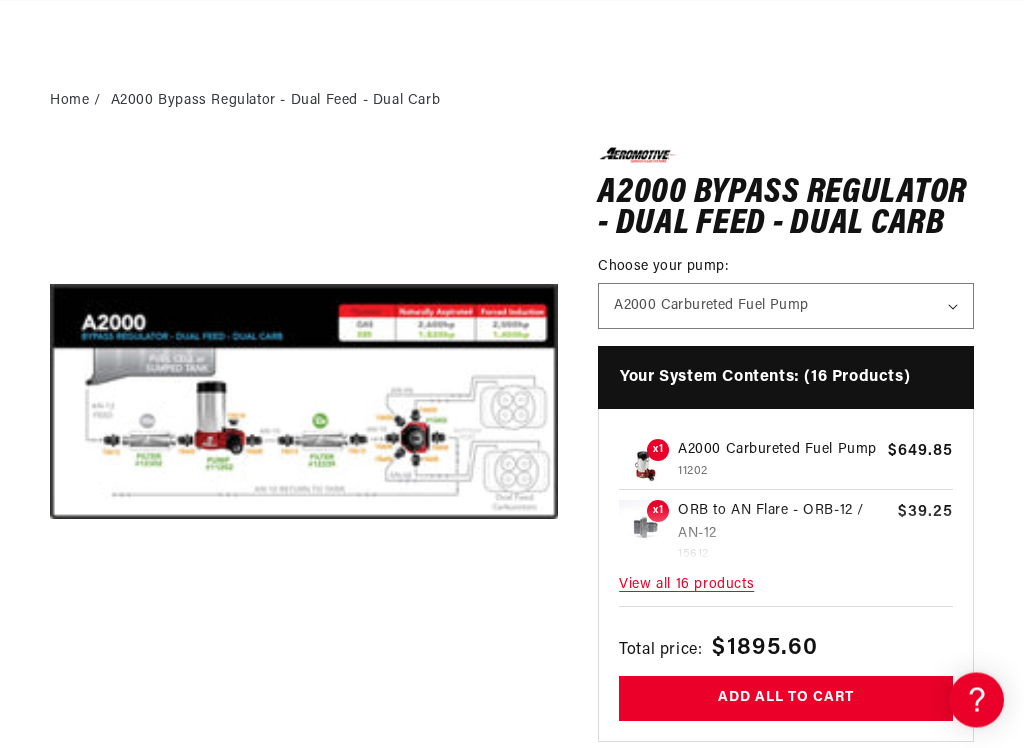 scroll, scrollTop: 227, scrollLeft: 0, axis: vertical 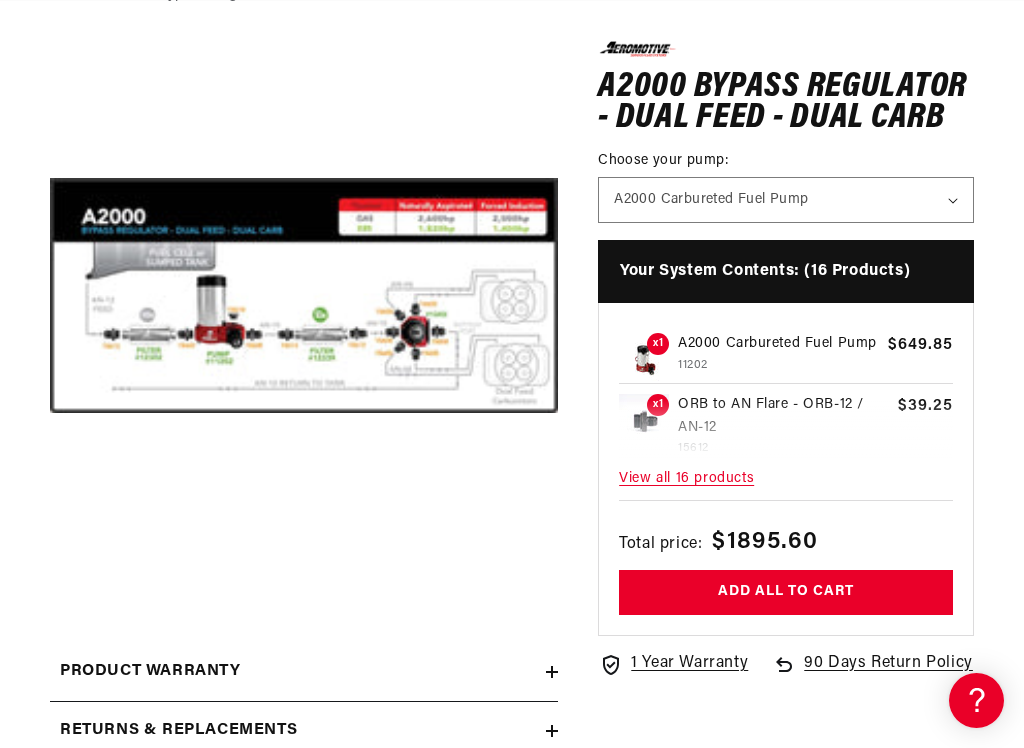 click on "Open media 1 in modal" at bounding box center (50, 549) 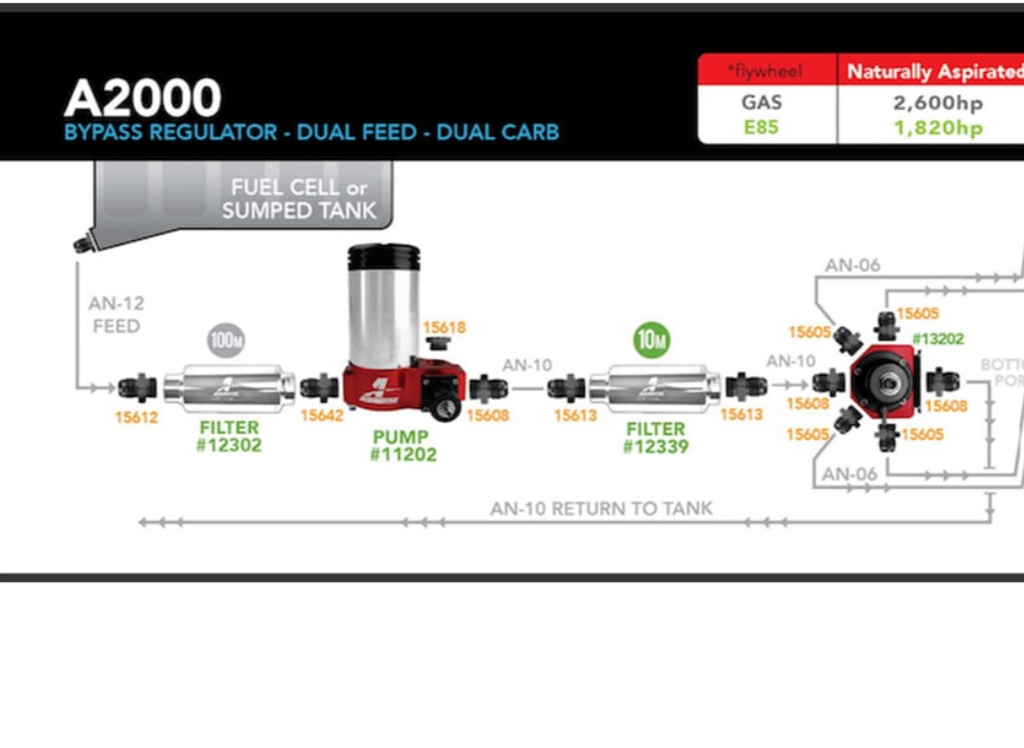 scroll, scrollTop: 0, scrollLeft: 791, axis: horizontal 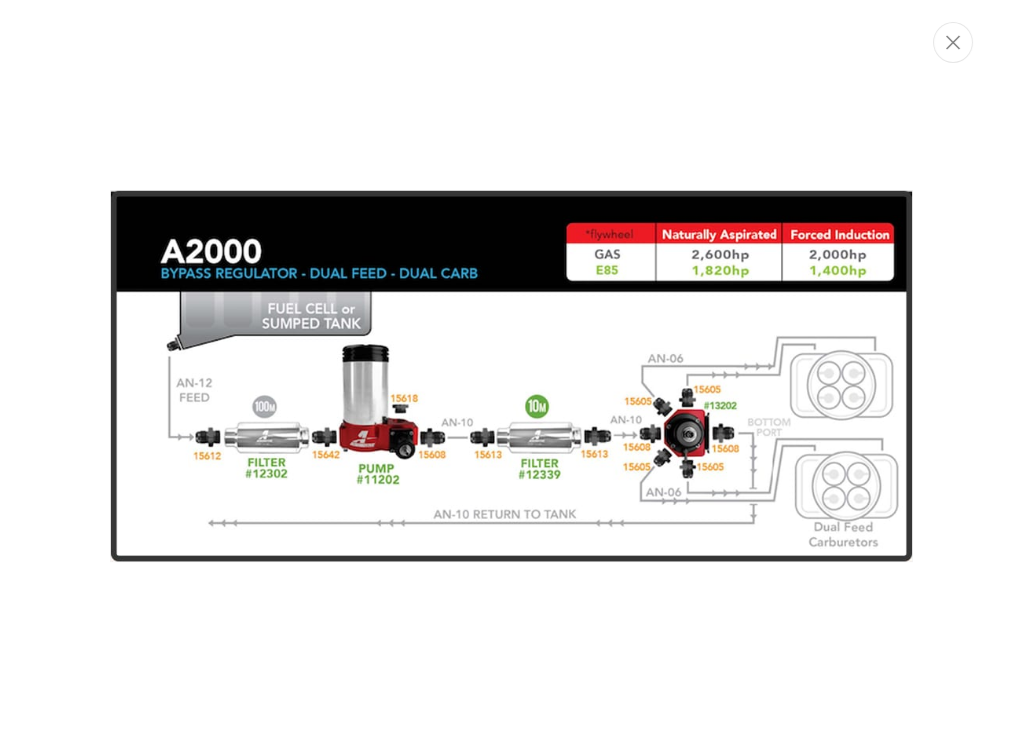 click at bounding box center (954, 42) 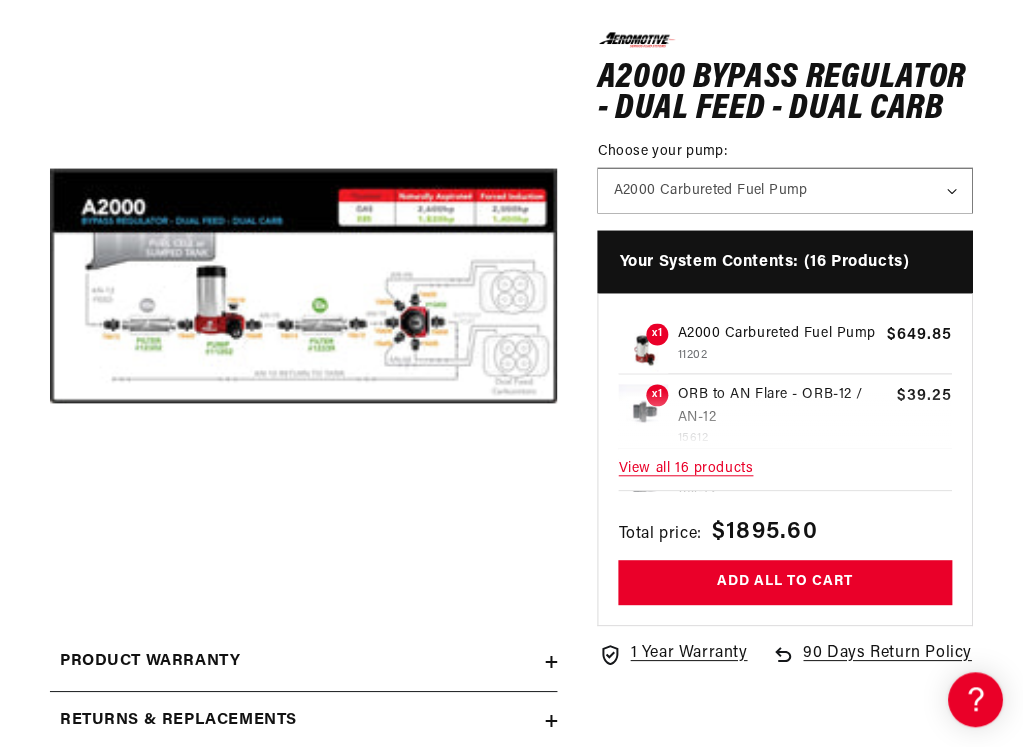 scroll, scrollTop: 0, scrollLeft: 0, axis: both 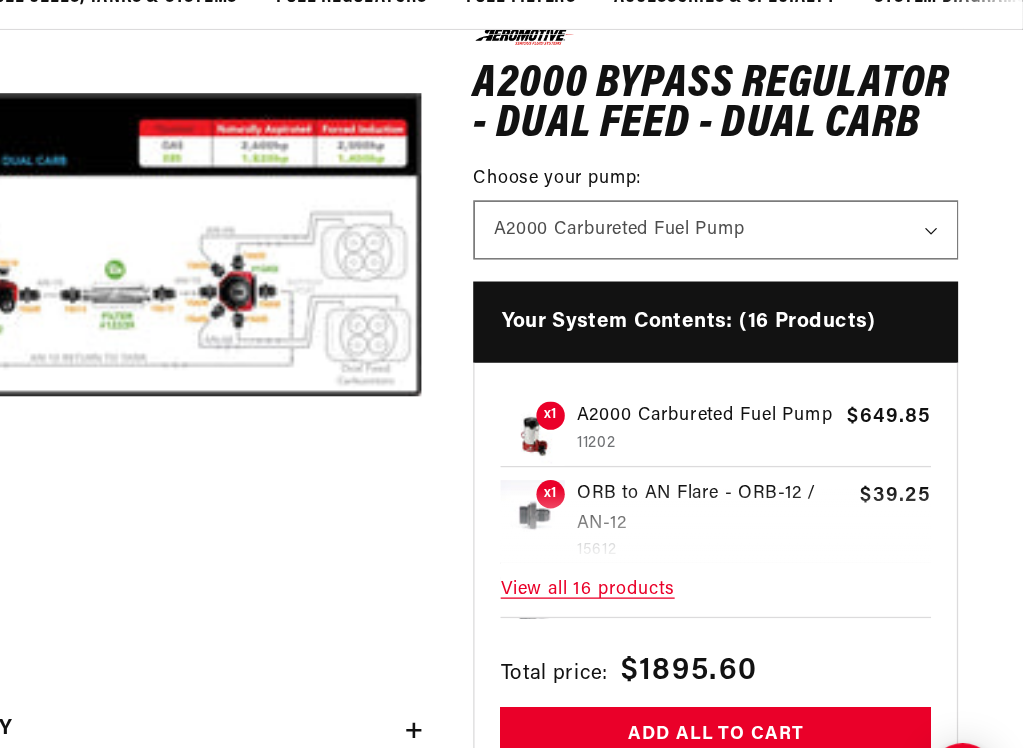 click on "View all 16 products" at bounding box center [785, 554] 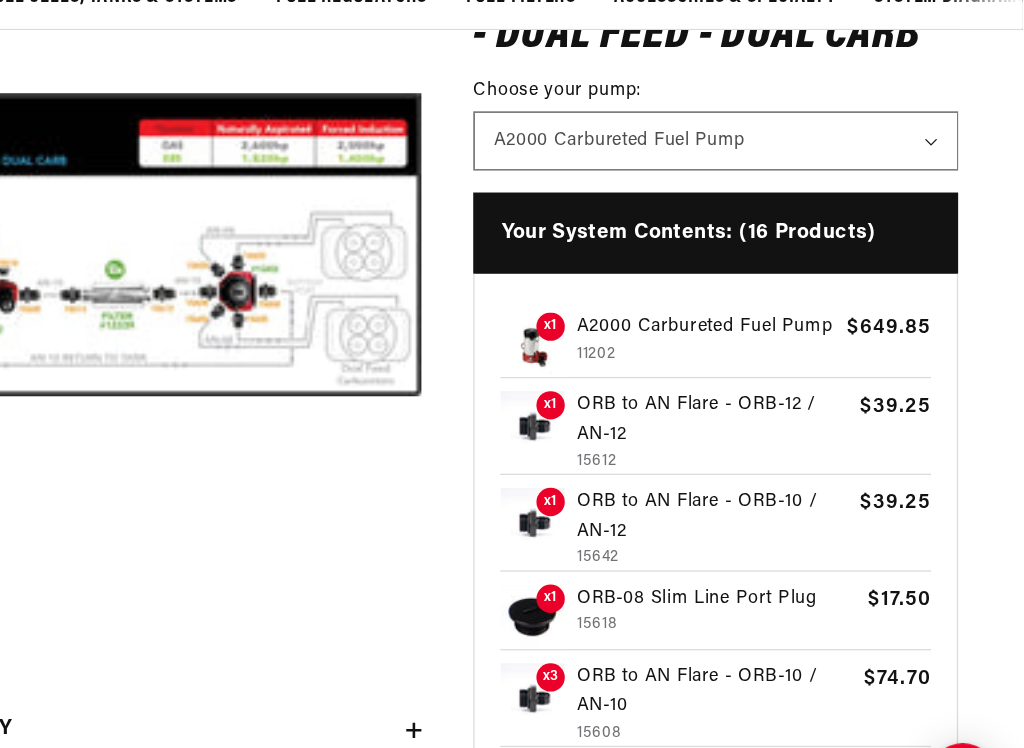 scroll, scrollTop: 0, scrollLeft: 0, axis: both 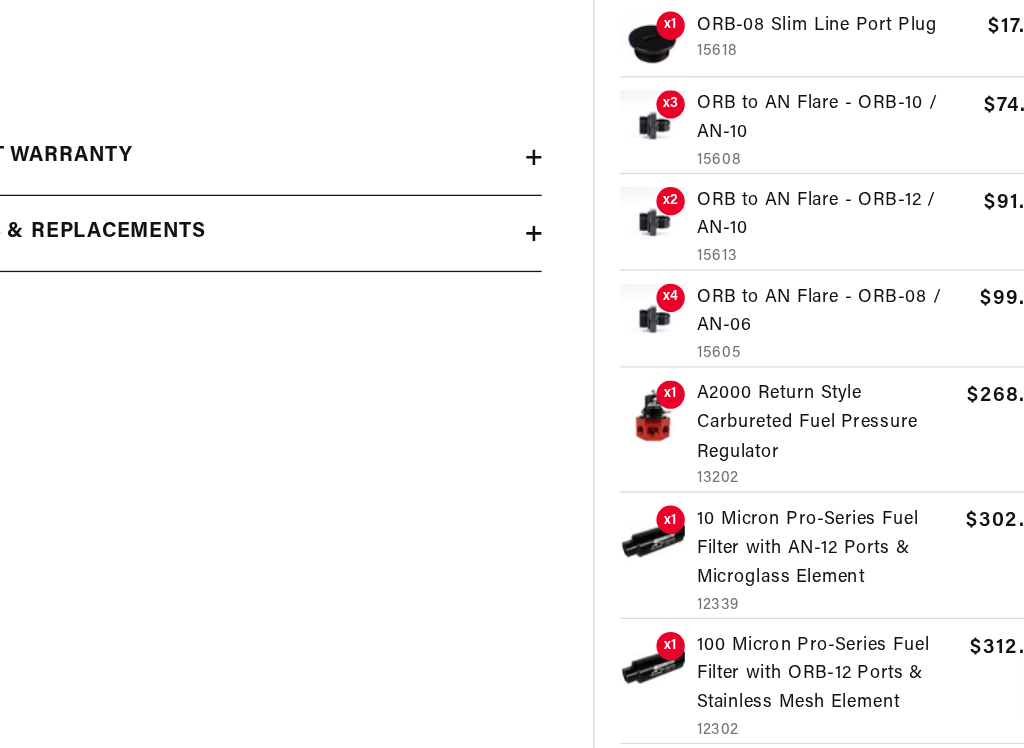 click on "A2000 Return Style Carbureted Fuel Pressure Regulator" at bounding box center [777, 496] 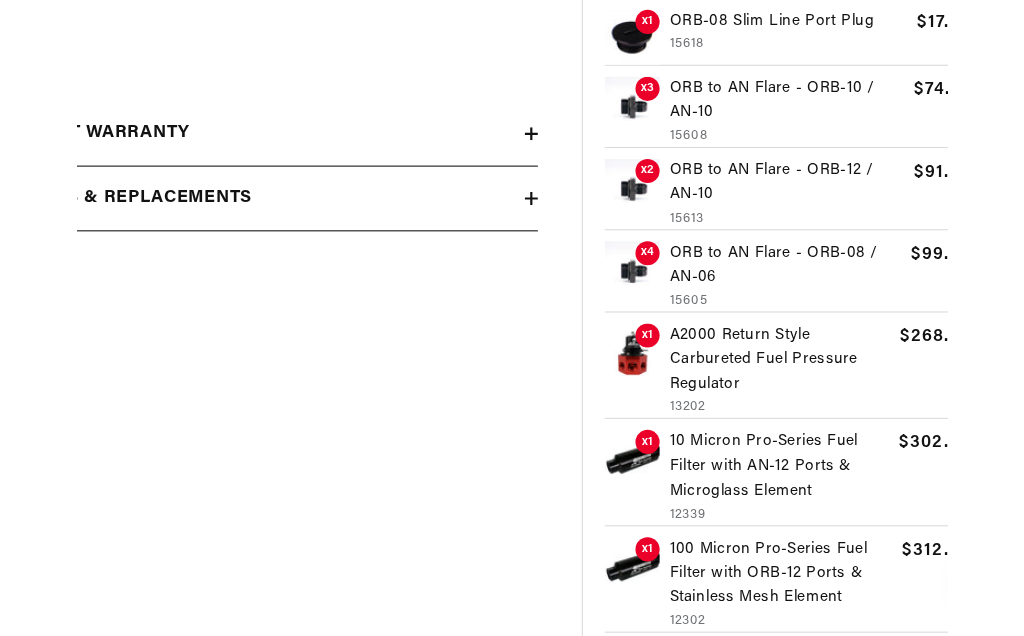 scroll, scrollTop: 687, scrollLeft: 0, axis: vertical 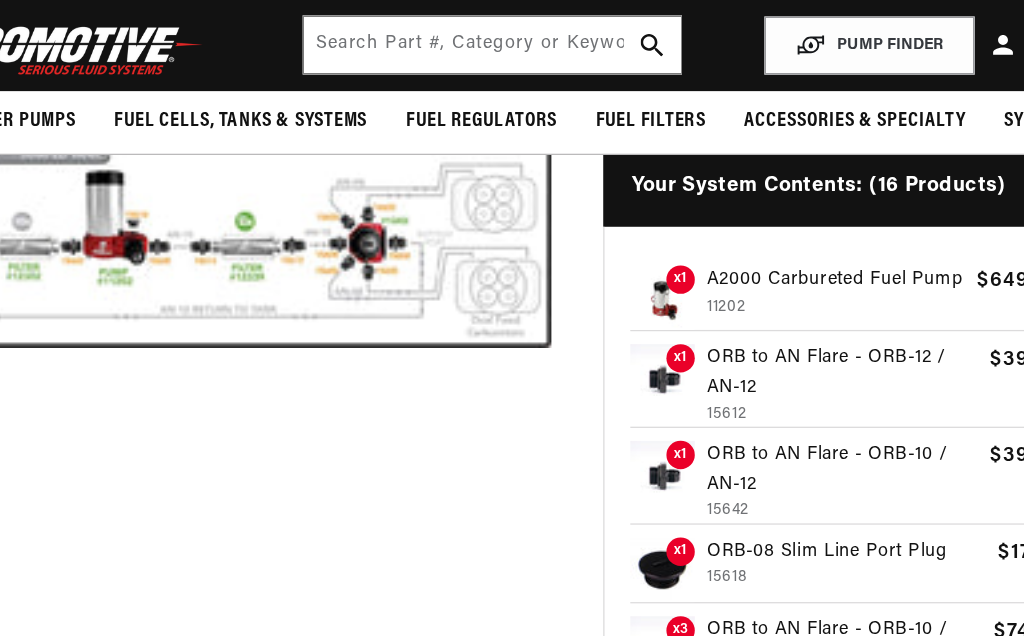 click on "Open media 1 in modal" at bounding box center [50, 406] 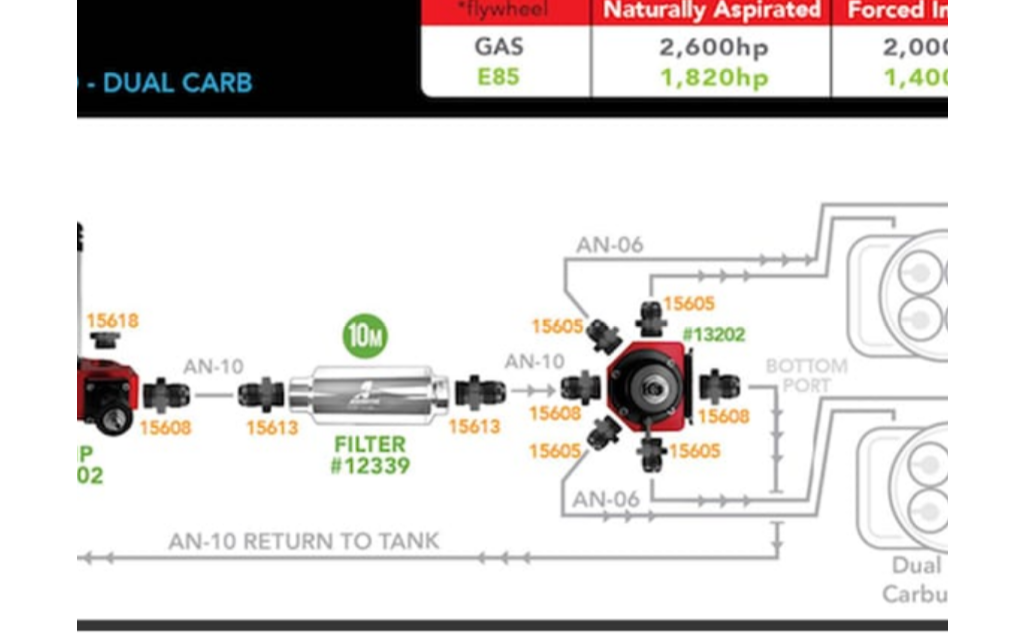 scroll, scrollTop: 0, scrollLeft: 0, axis: both 